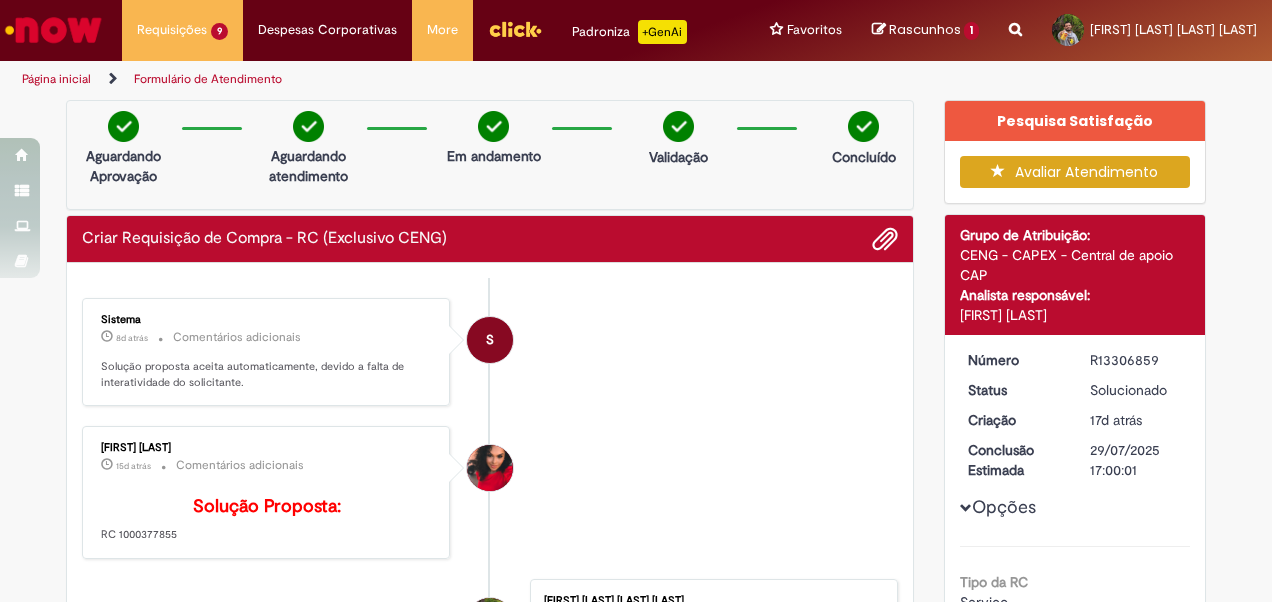 scroll, scrollTop: 0, scrollLeft: 0, axis: both 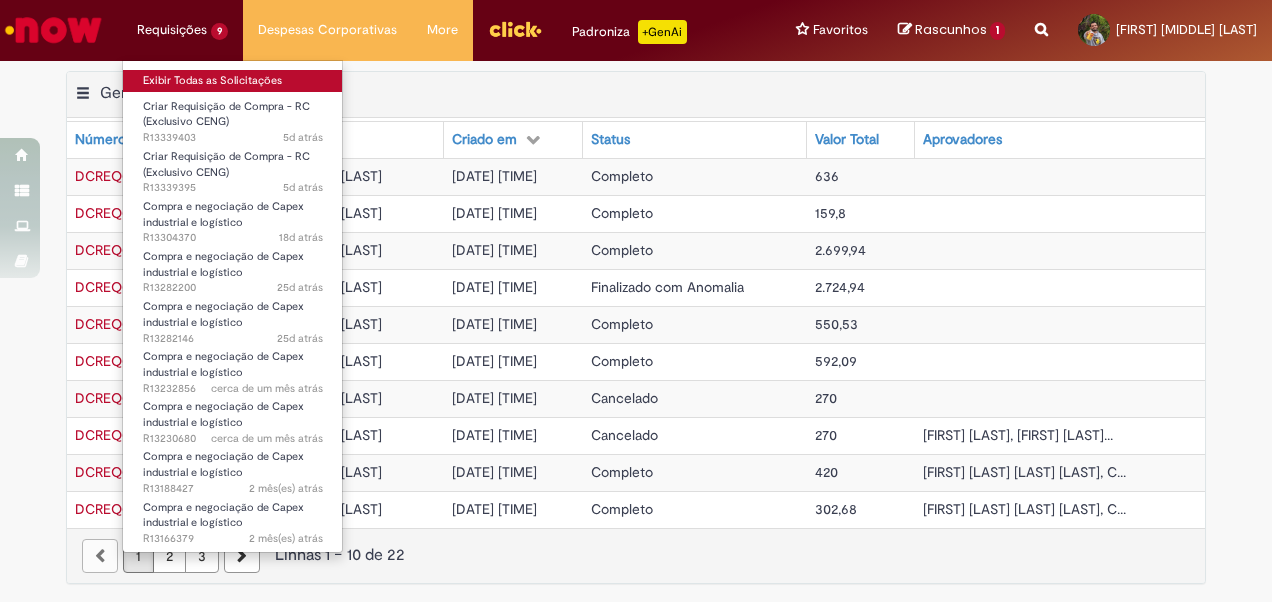 click on "Exibir Todas as Solicitações" at bounding box center [233, 81] 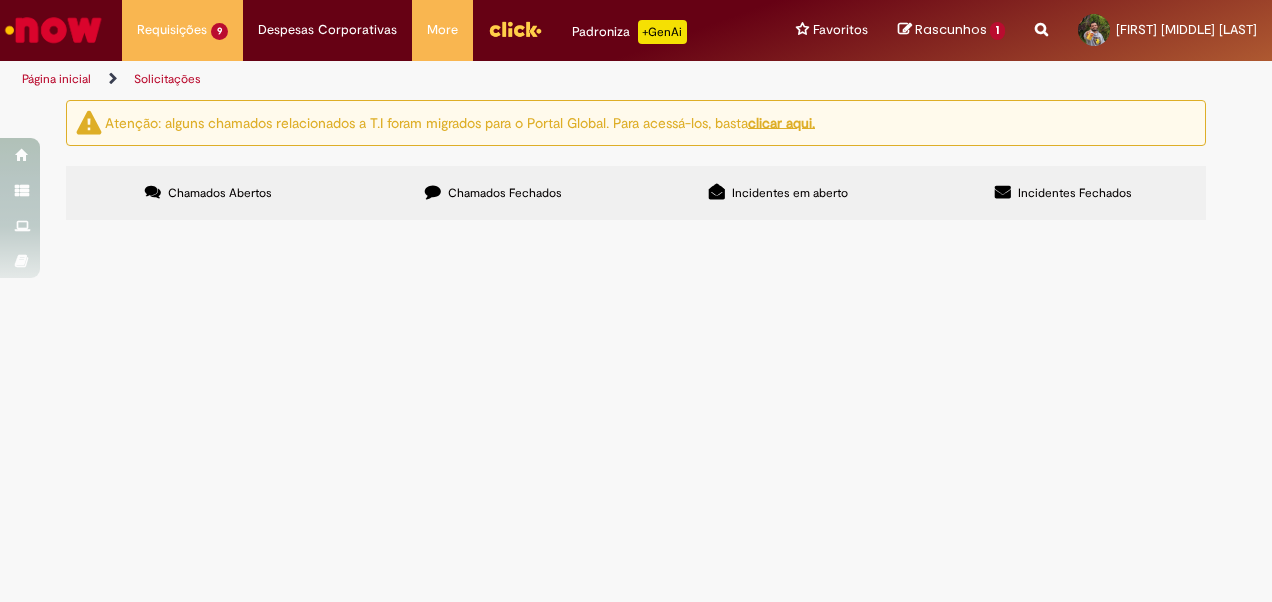 click at bounding box center (53, 30) 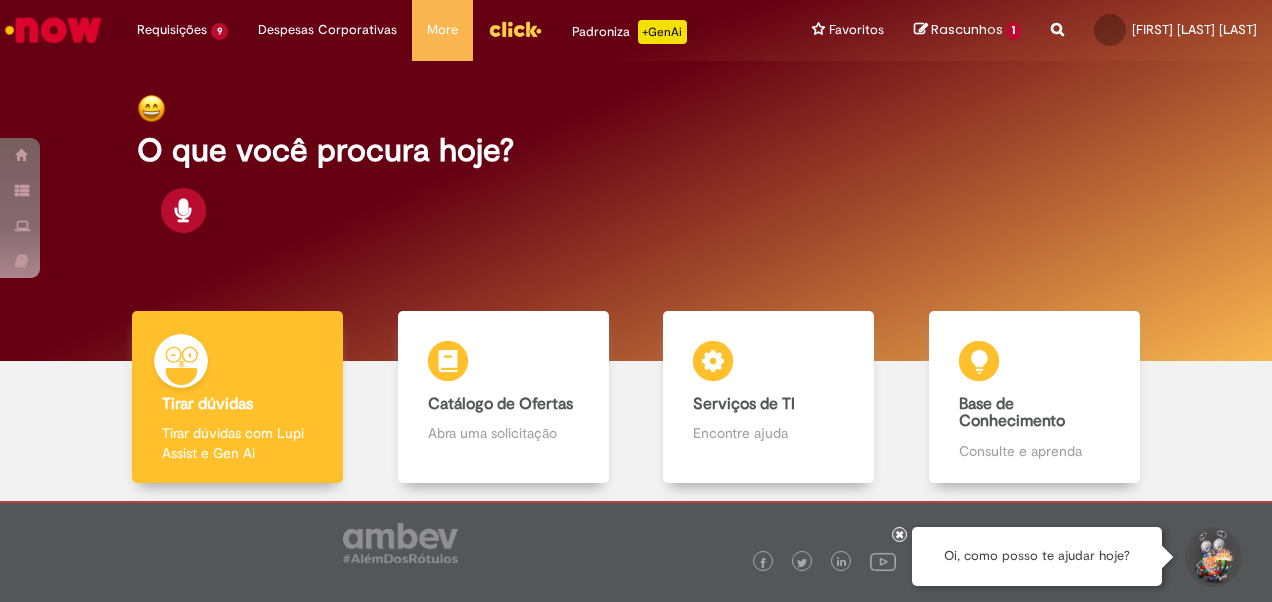 scroll, scrollTop: 0, scrollLeft: 0, axis: both 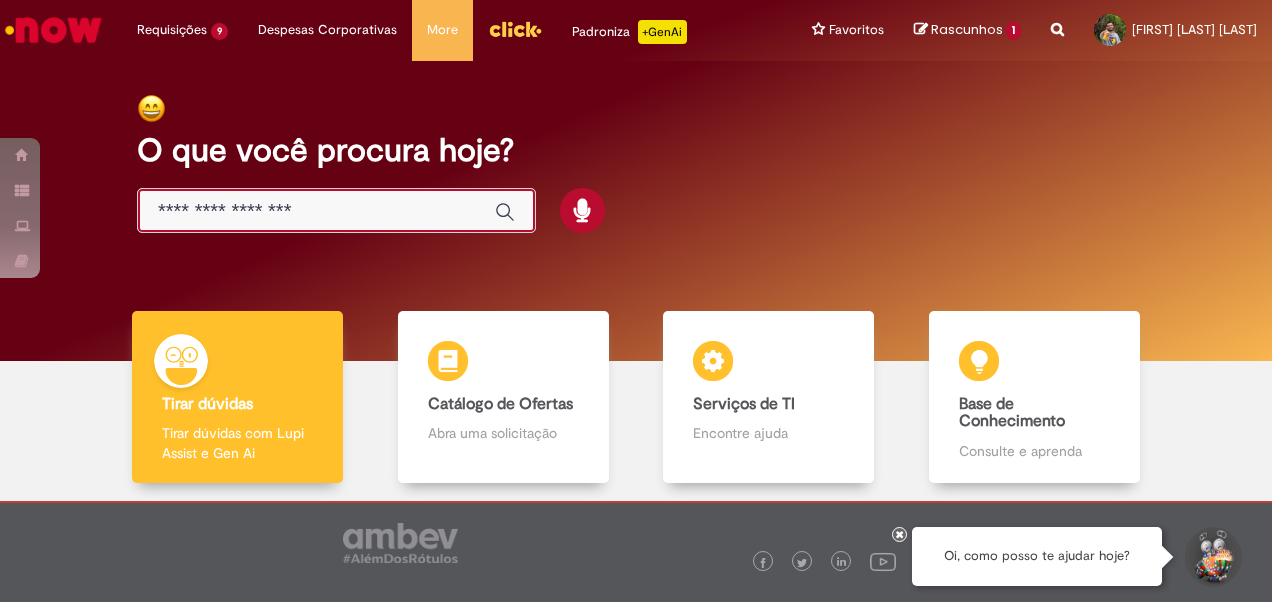 click at bounding box center (316, 211) 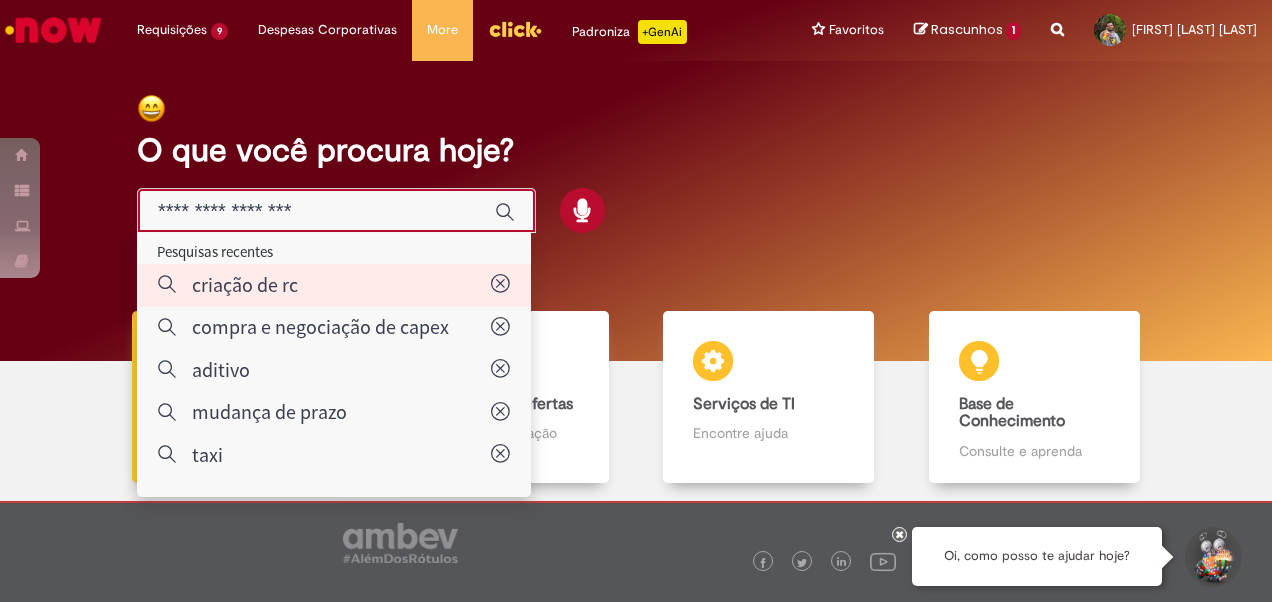 type on "**********" 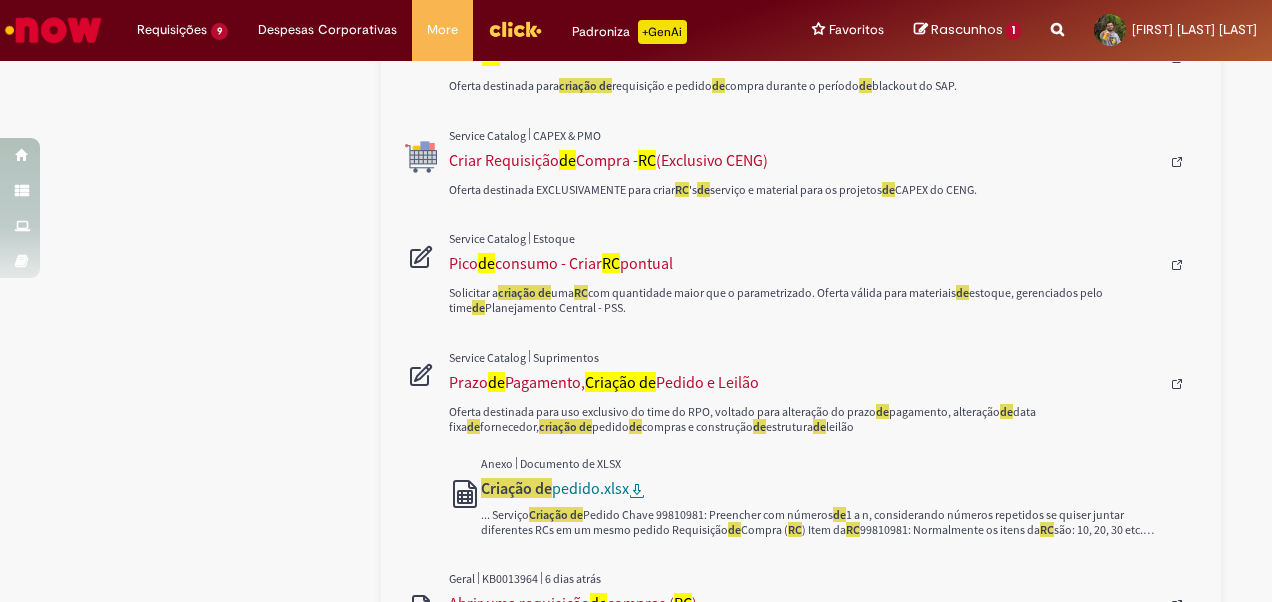 scroll, scrollTop: 800, scrollLeft: 0, axis: vertical 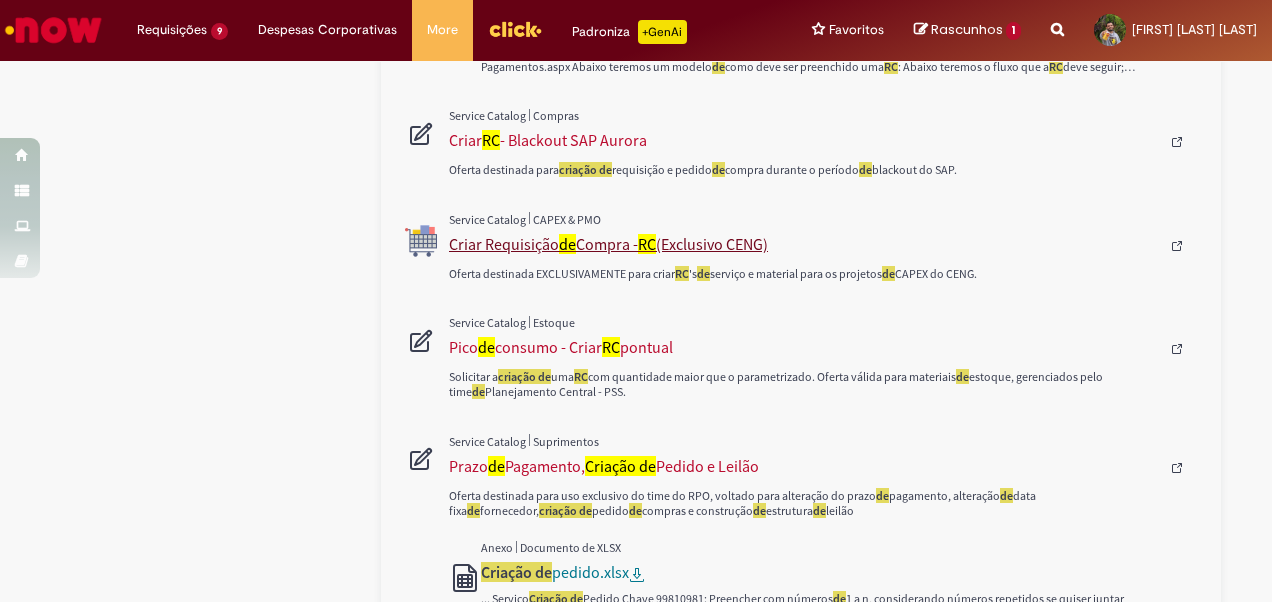 click on "RC" at bounding box center [647, 244] 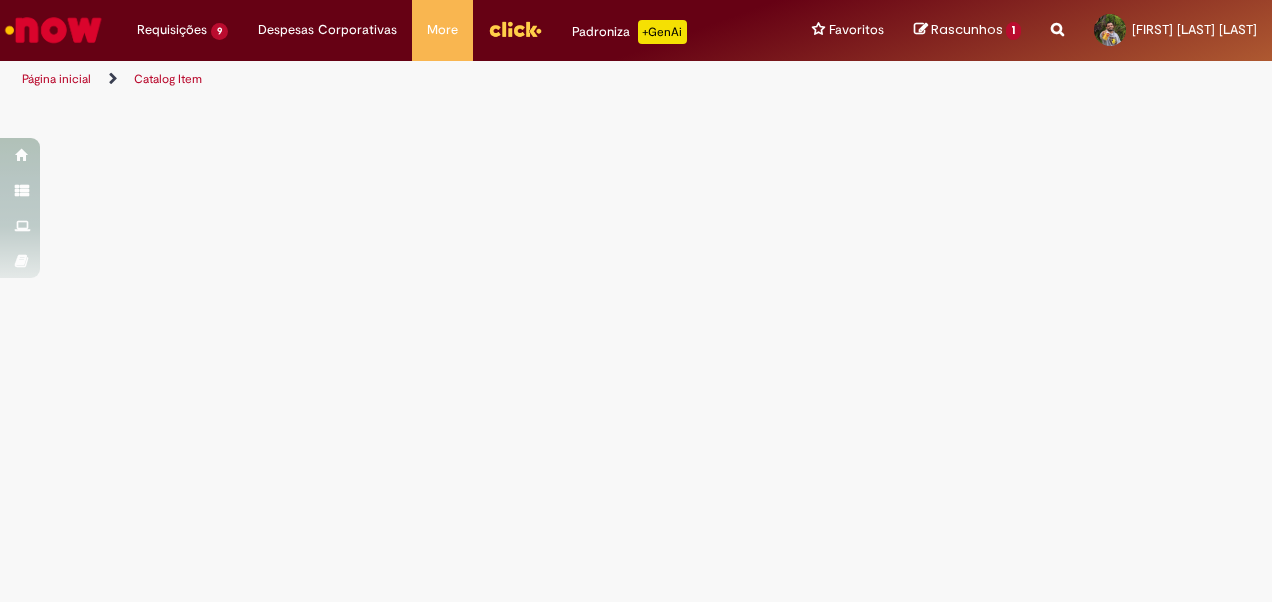 scroll, scrollTop: 0, scrollLeft: 0, axis: both 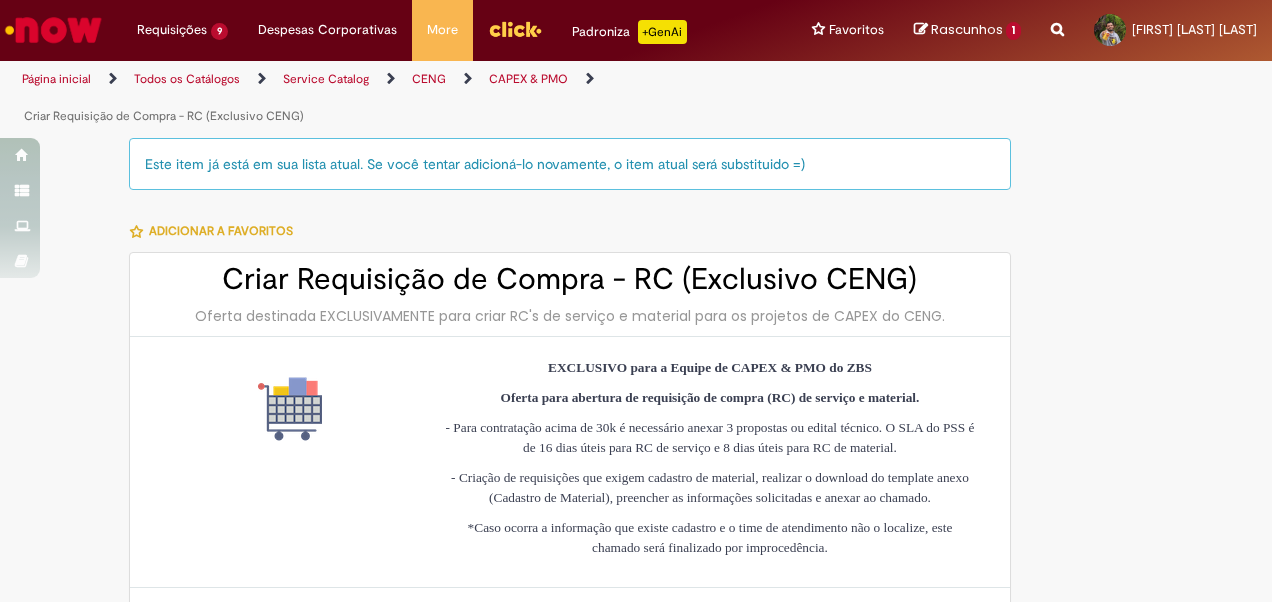 type on "********" 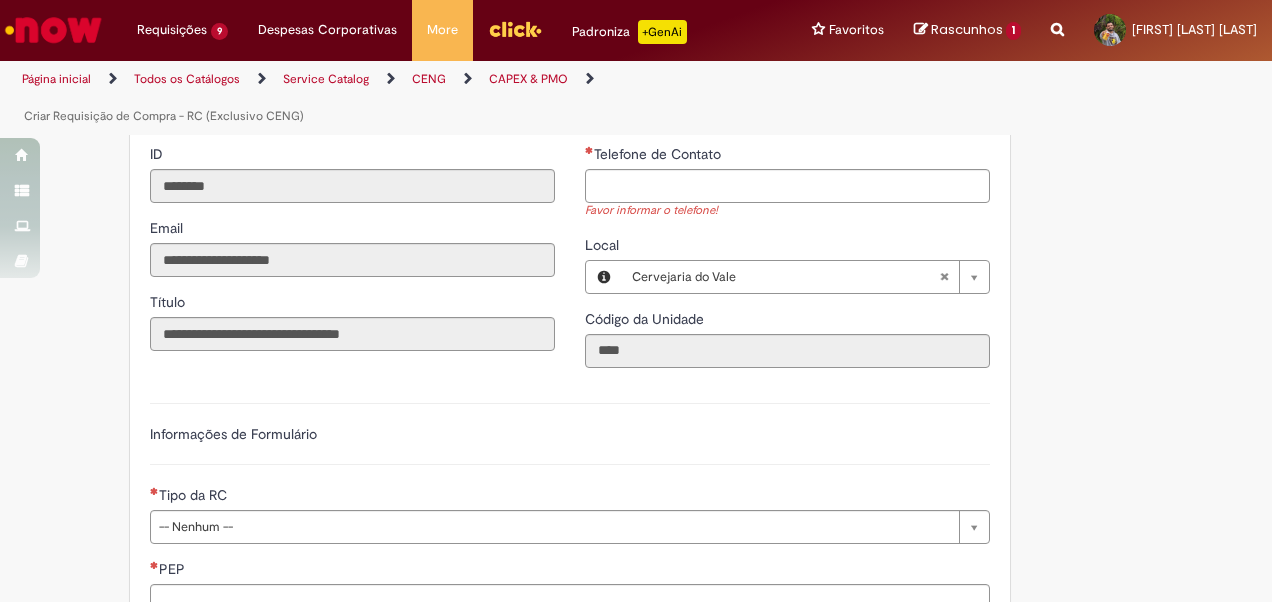 scroll, scrollTop: 600, scrollLeft: 0, axis: vertical 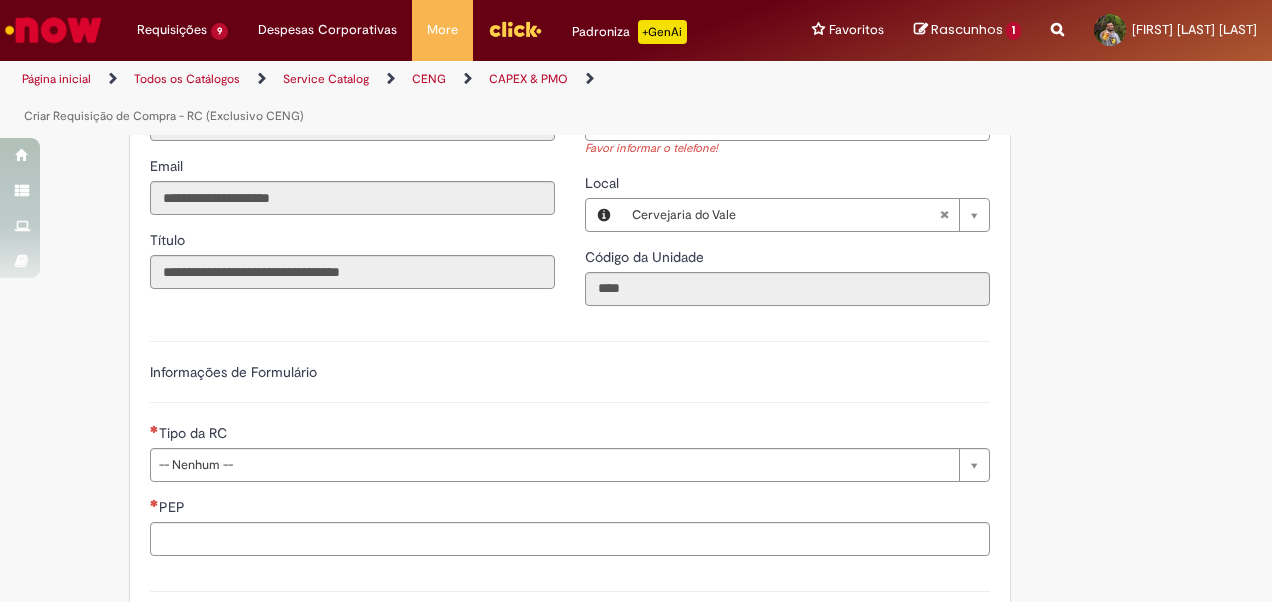 click on "Telefone de Contato" at bounding box center [787, 124] 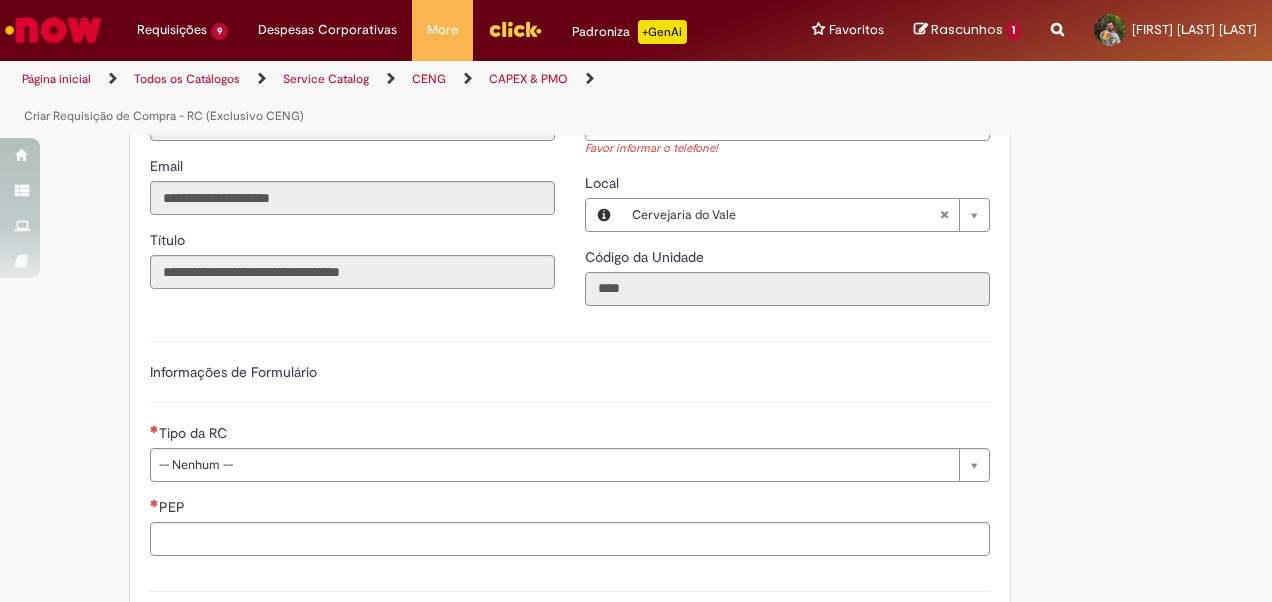 type on "**********" 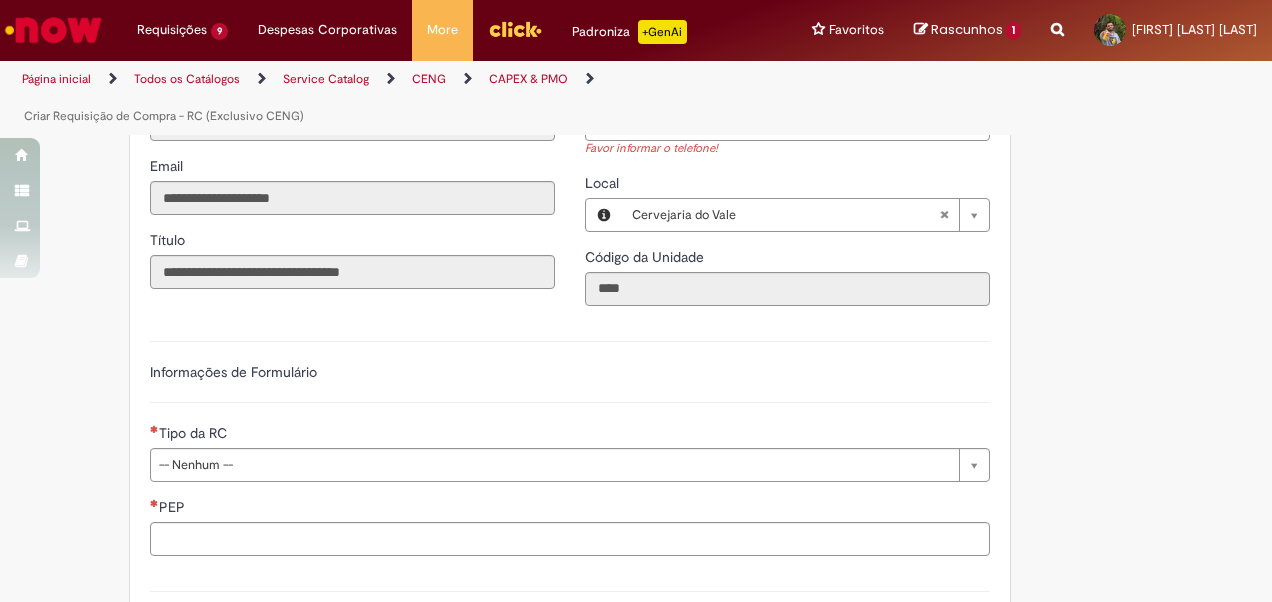 type on "*******" 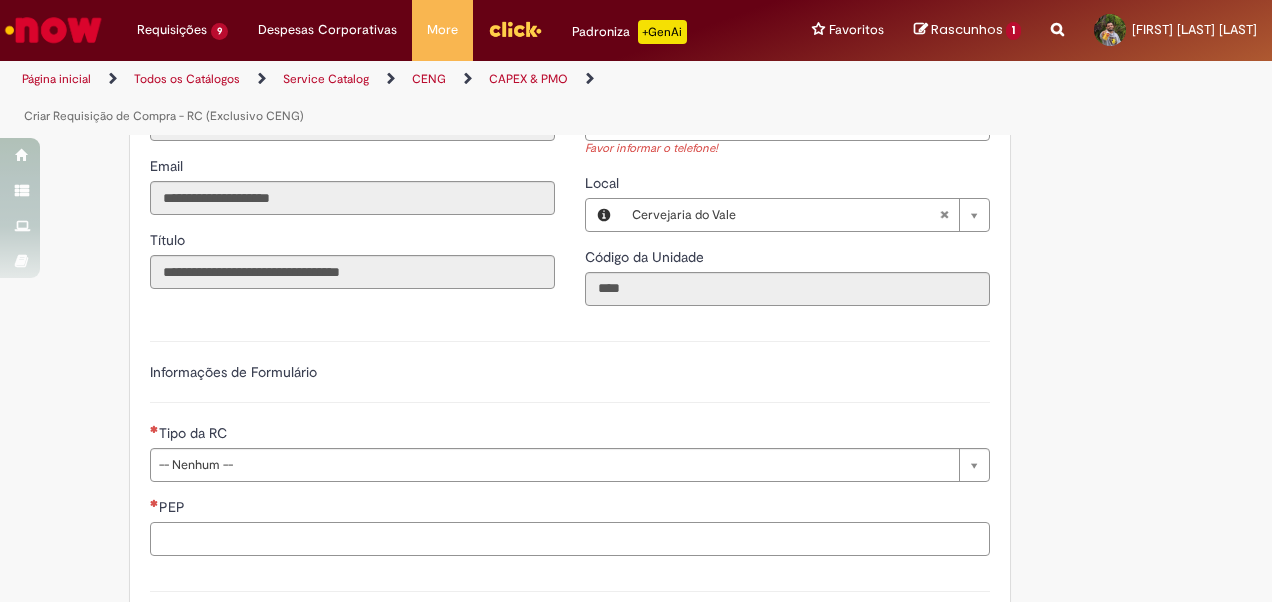 type on "**********" 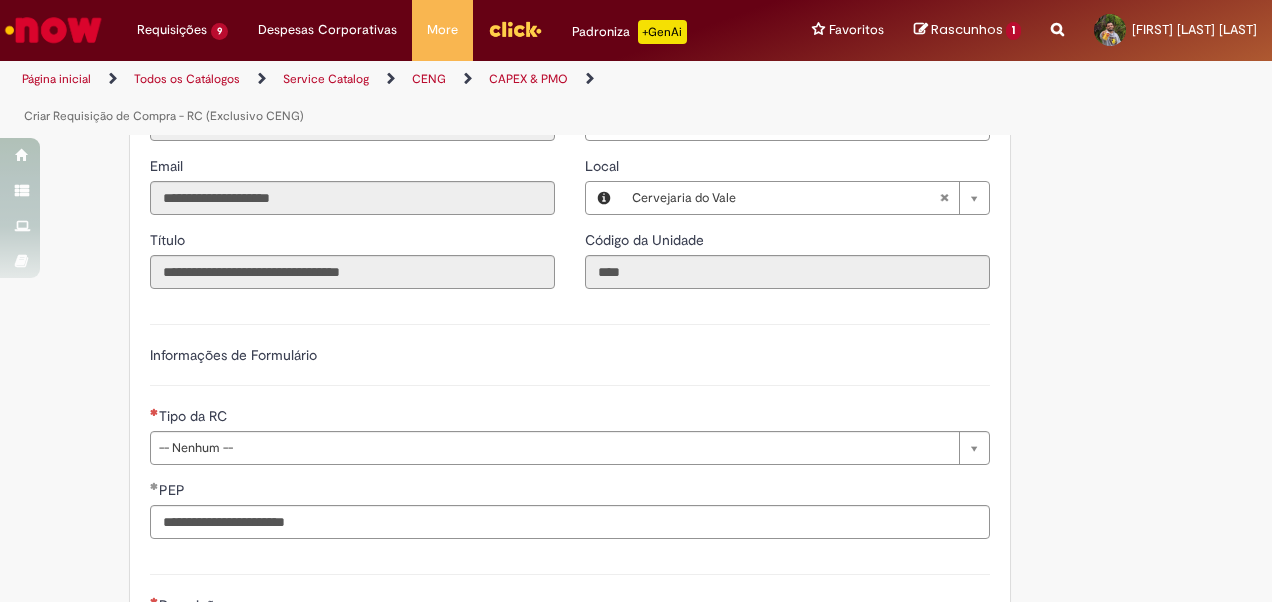 type on "*******" 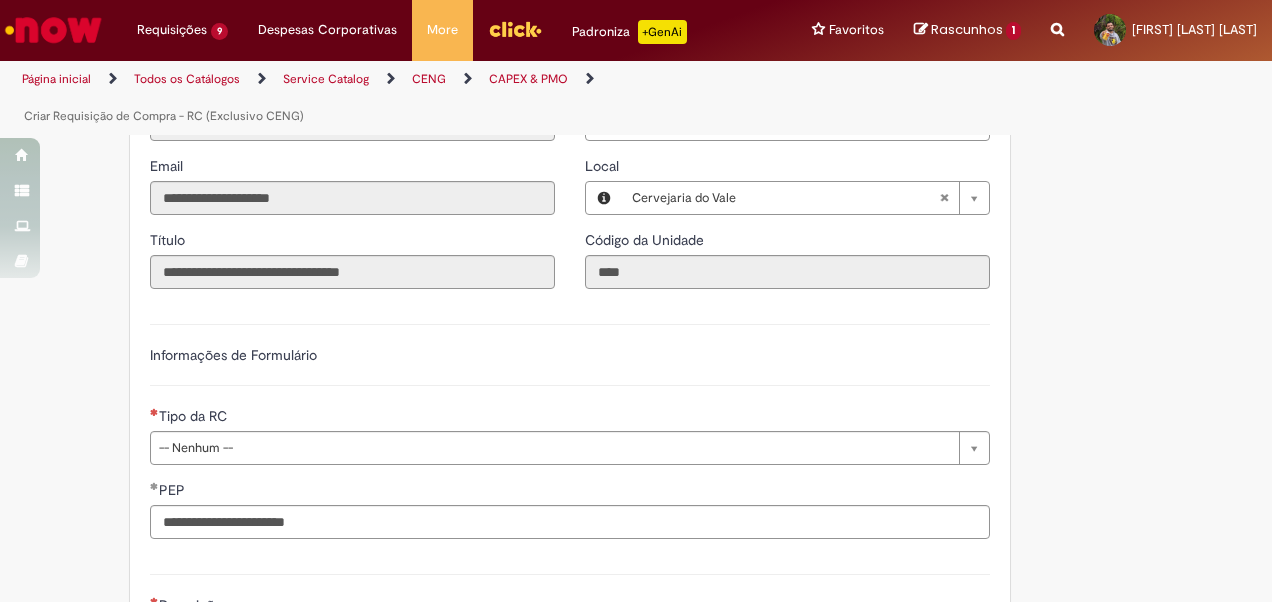 scroll, scrollTop: 900, scrollLeft: 0, axis: vertical 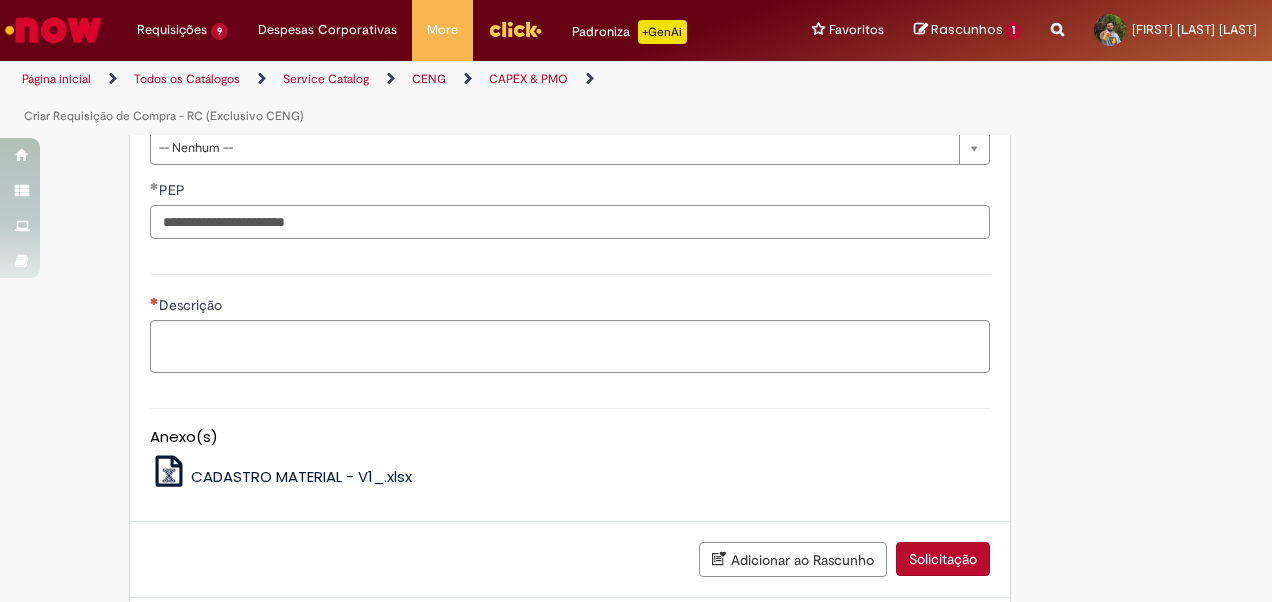 click on "**********" at bounding box center [570, 222] 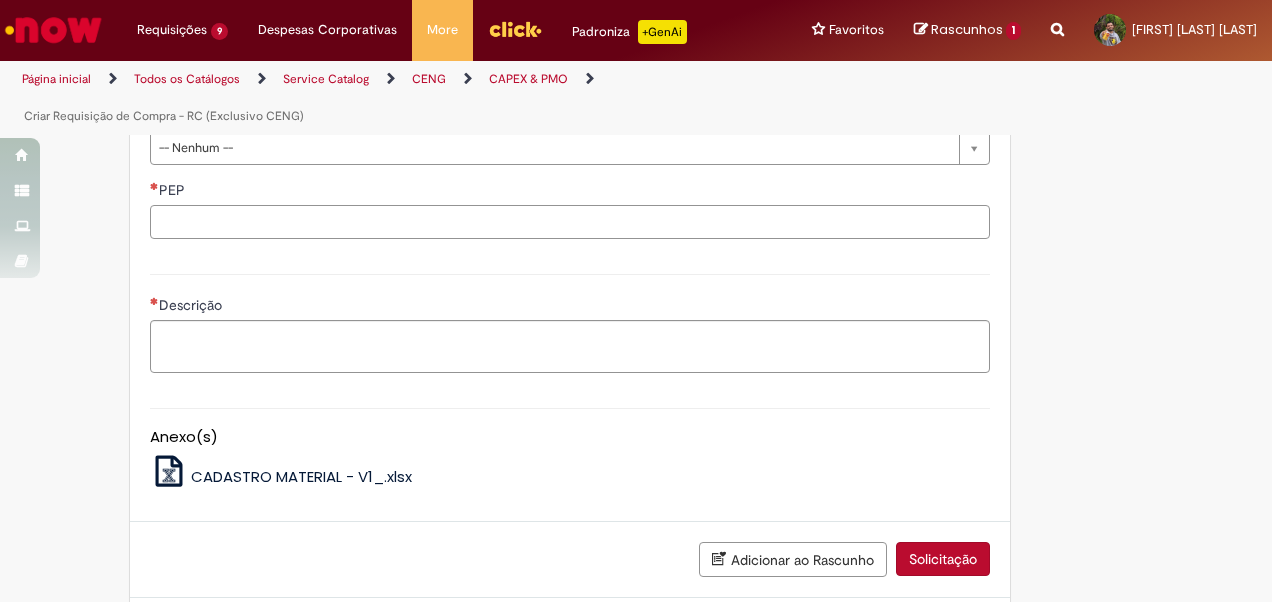 type 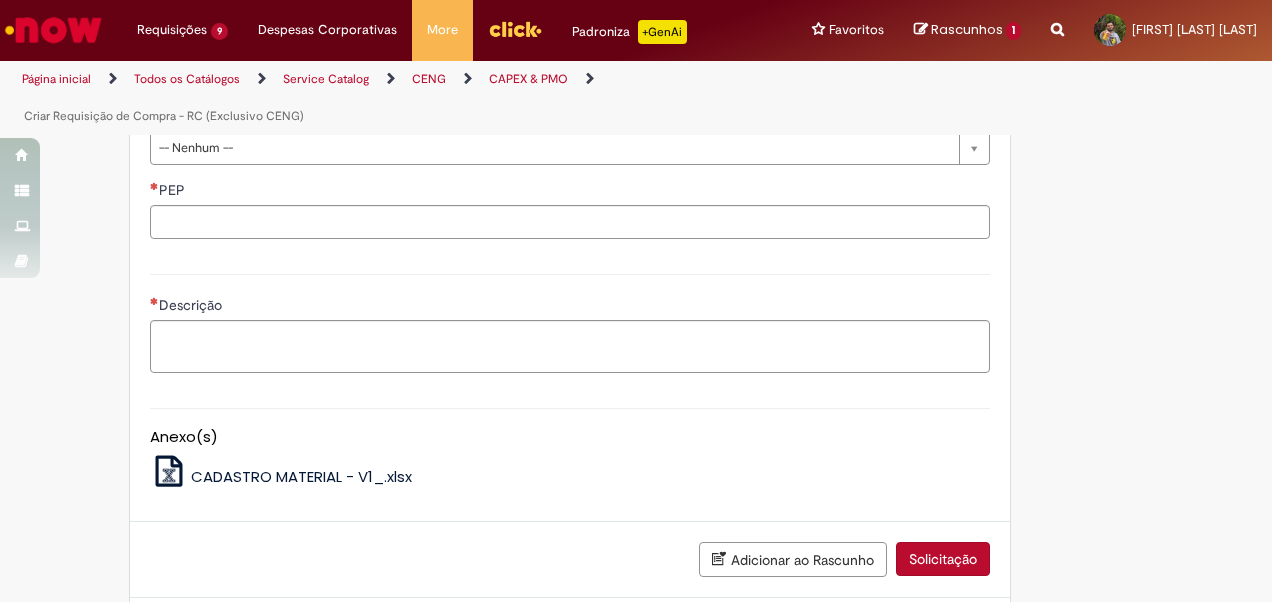 type 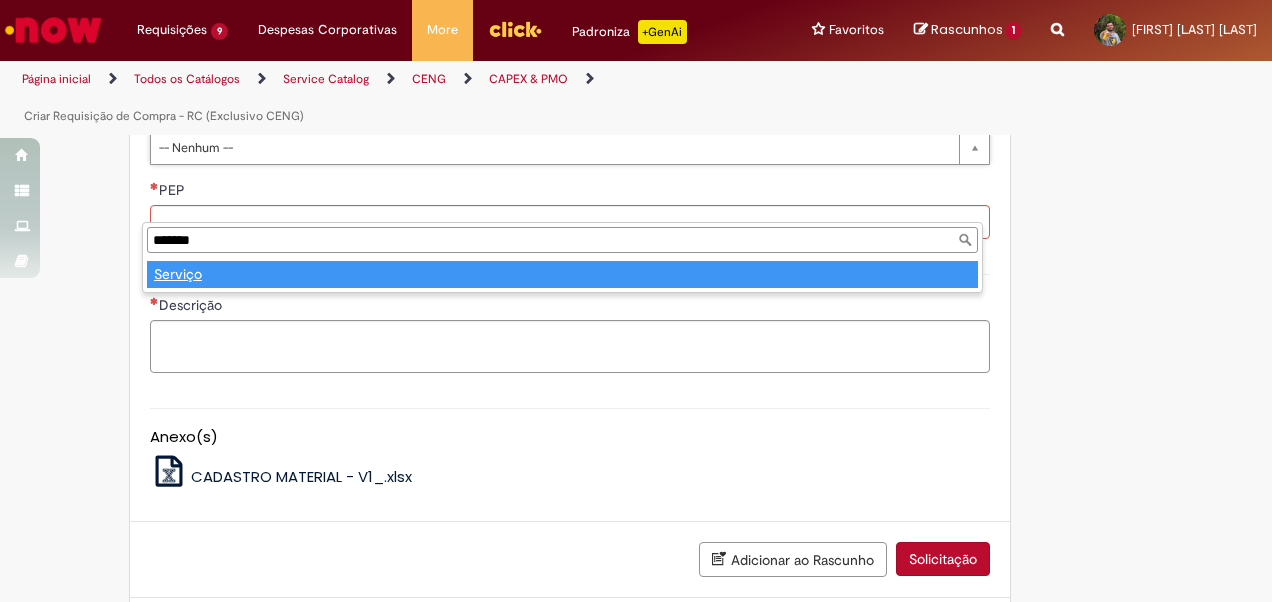 type on "*******" 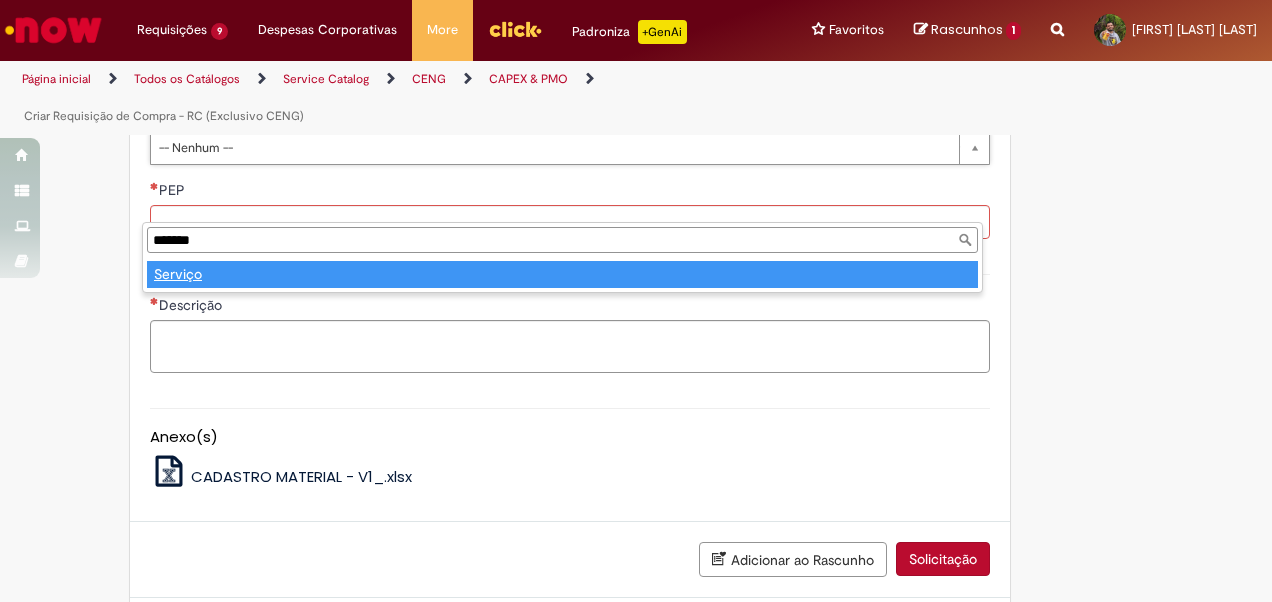 select on "*******" 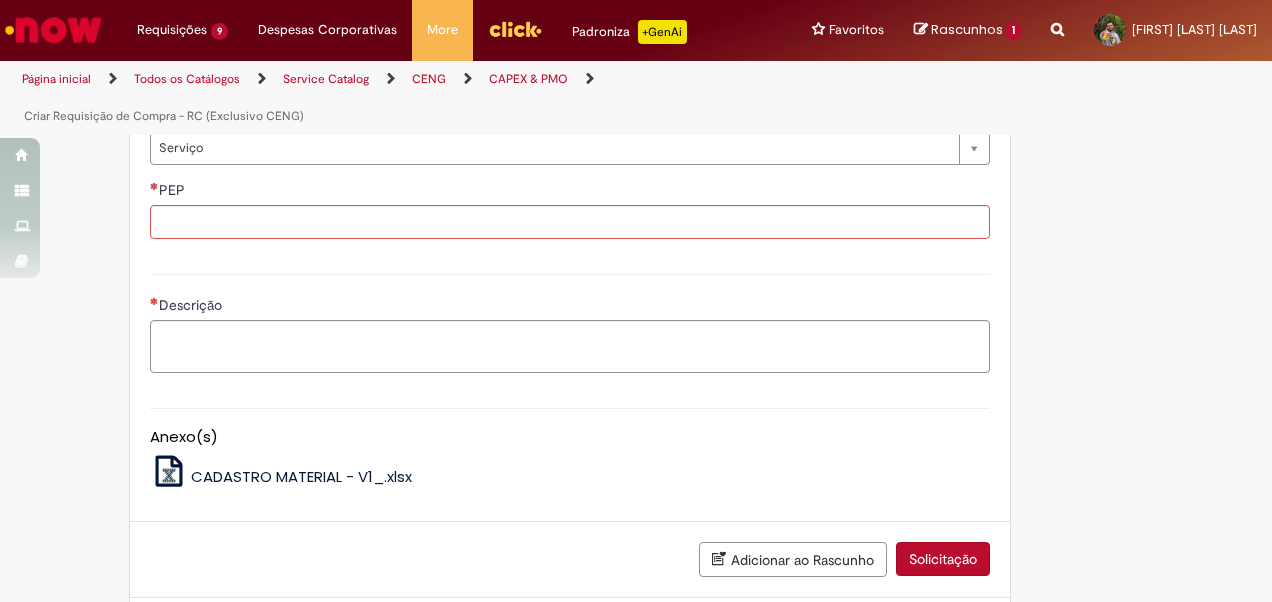click on "**********" at bounding box center [570, 129] 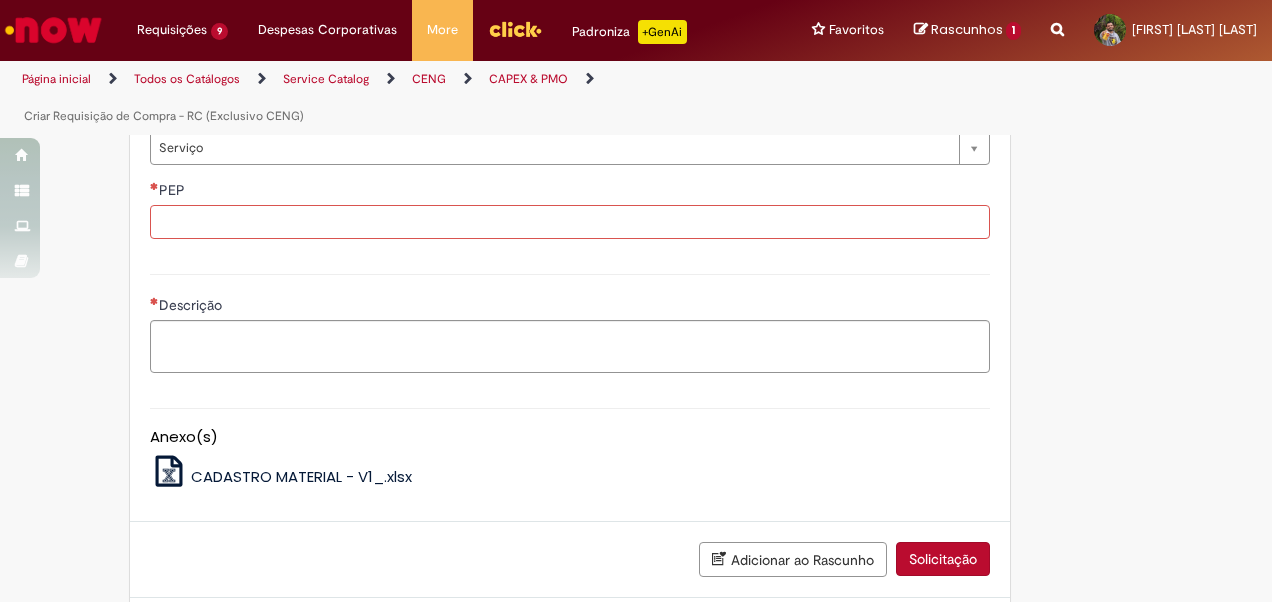 click on "PEP" at bounding box center [570, 222] 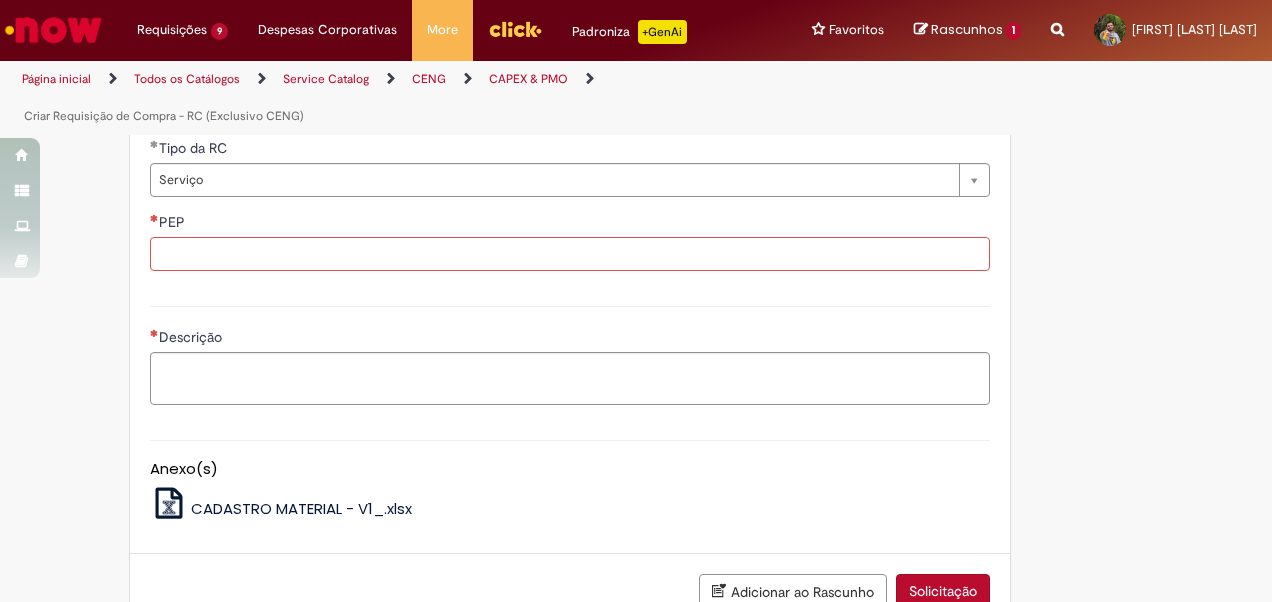 scroll, scrollTop: 900, scrollLeft: 0, axis: vertical 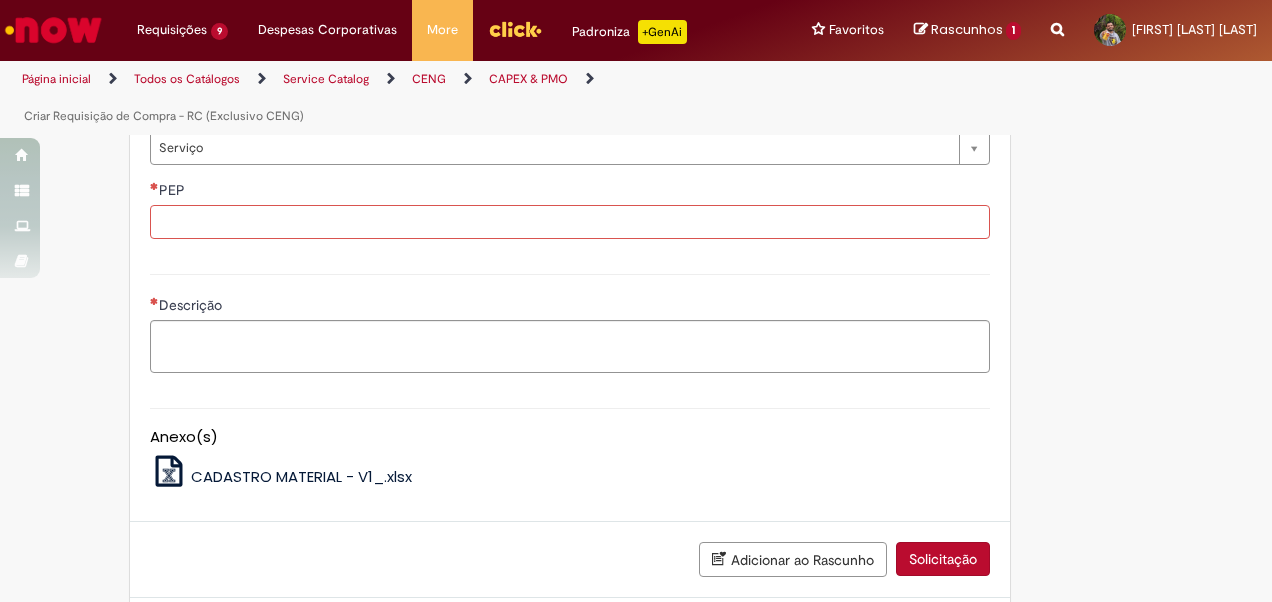 click on "PEP" at bounding box center [570, 222] 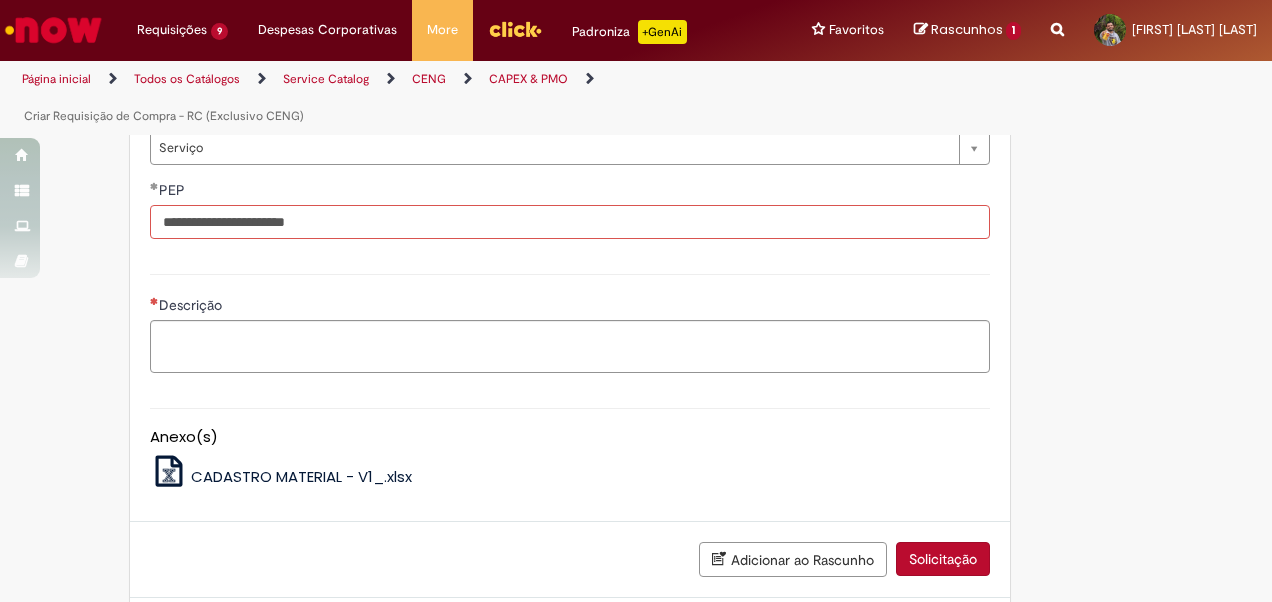 type on "**********" 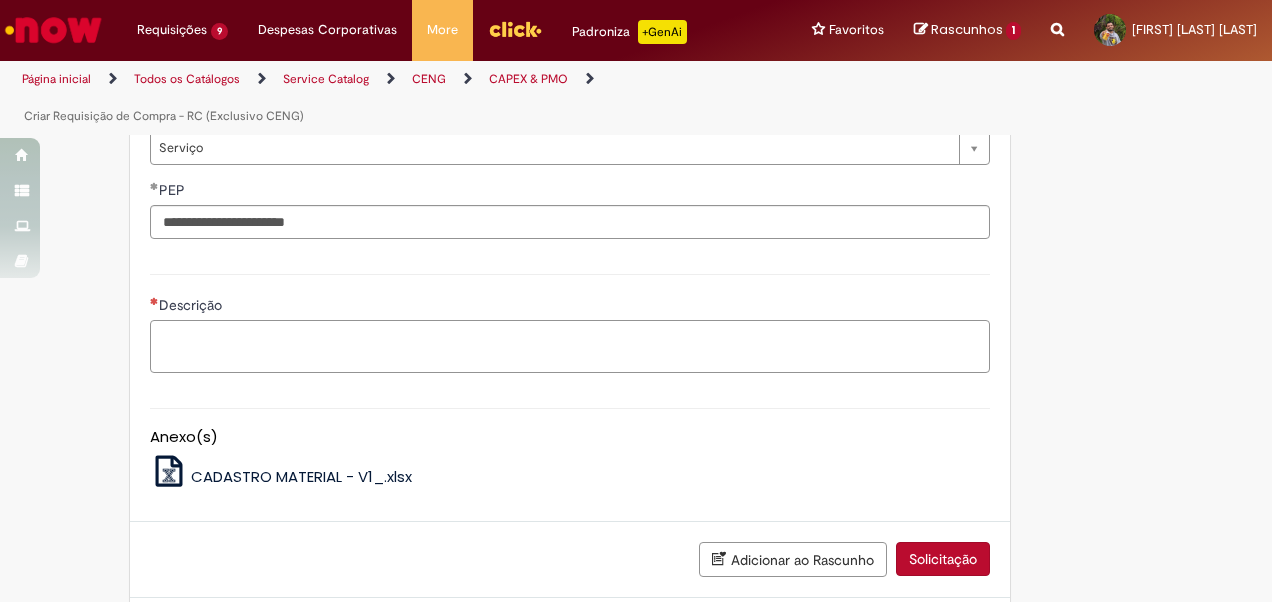click on "Descrição" at bounding box center [570, 346] 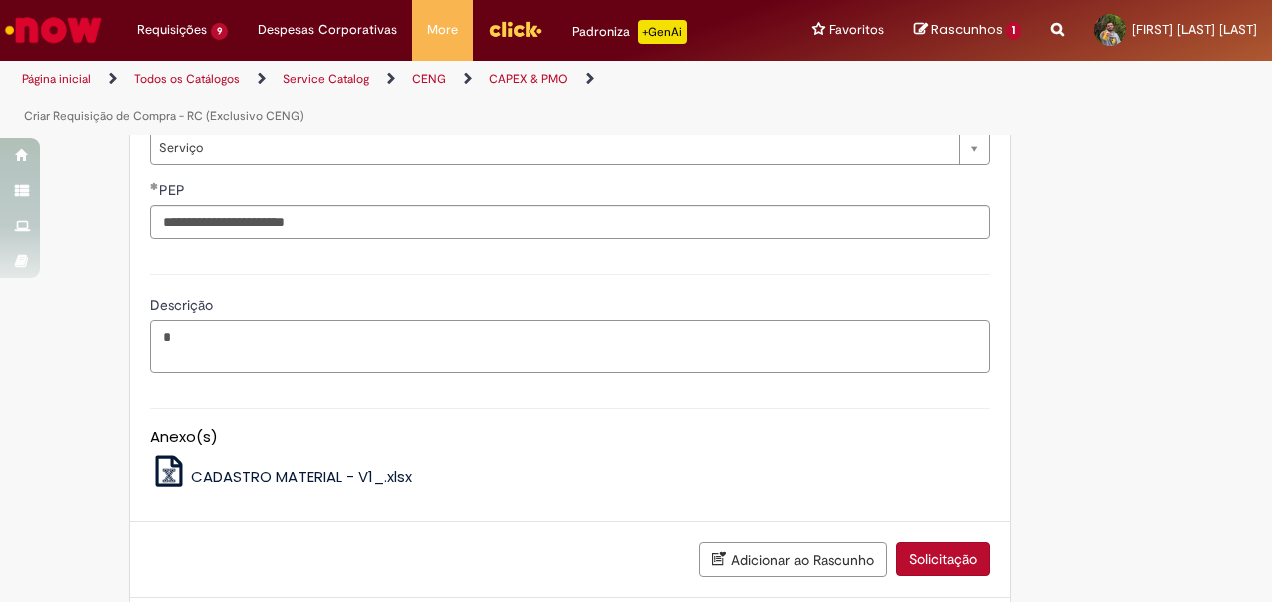 click on "*" at bounding box center [570, 346] 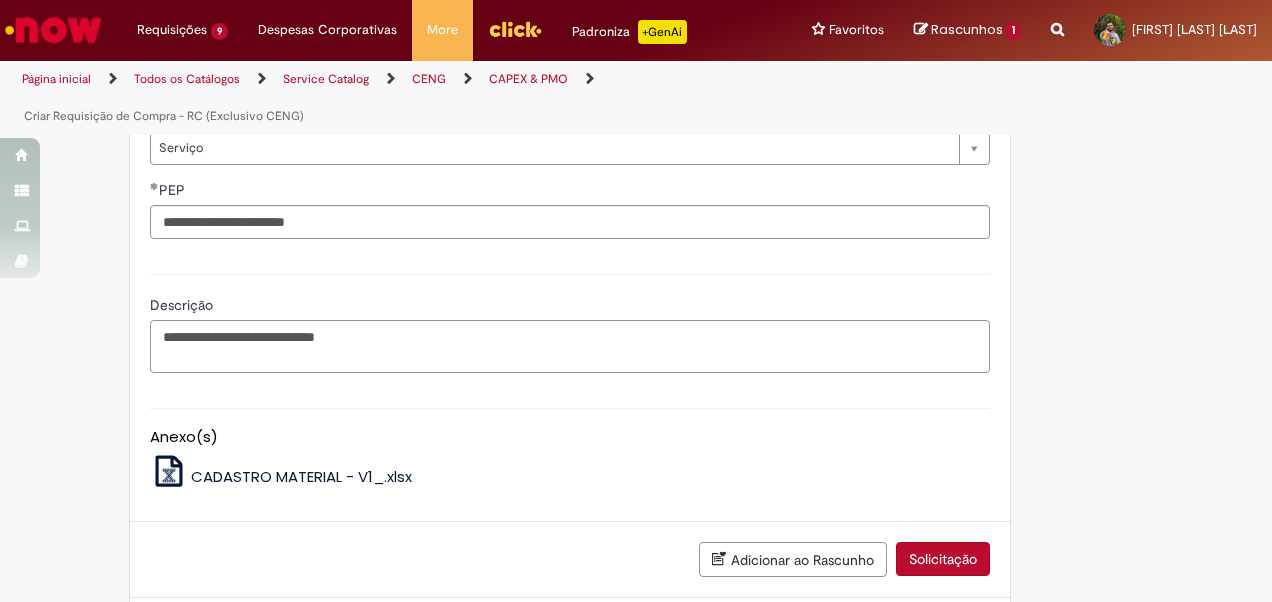 click on "**********" at bounding box center [570, 346] 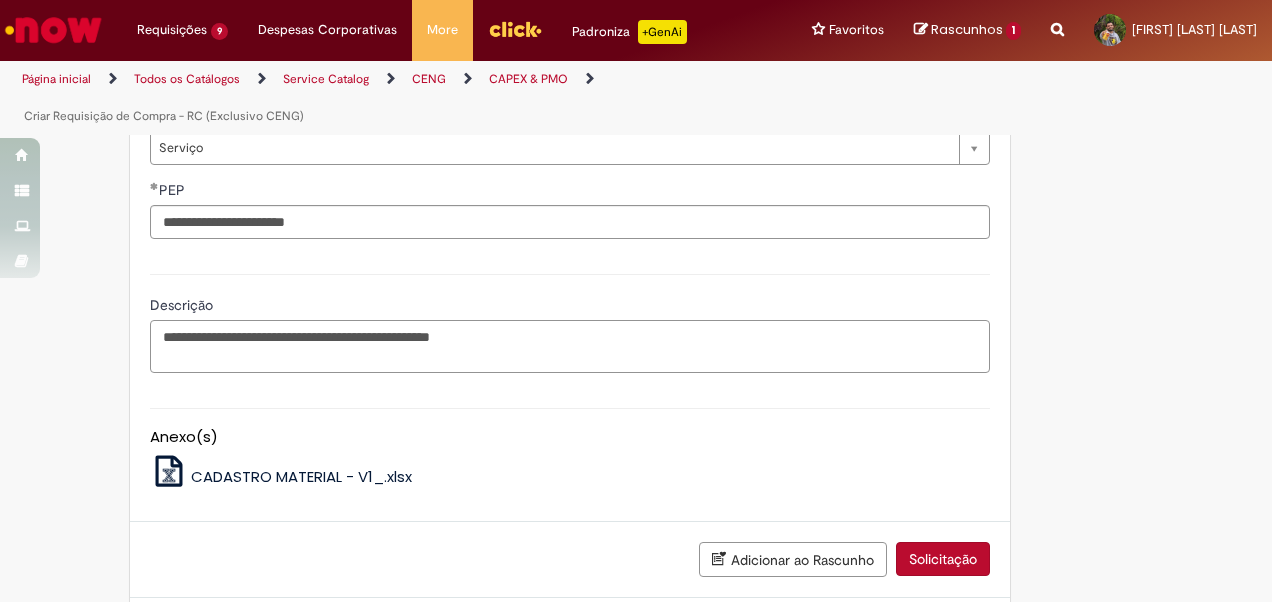 click on "**********" at bounding box center [570, 346] 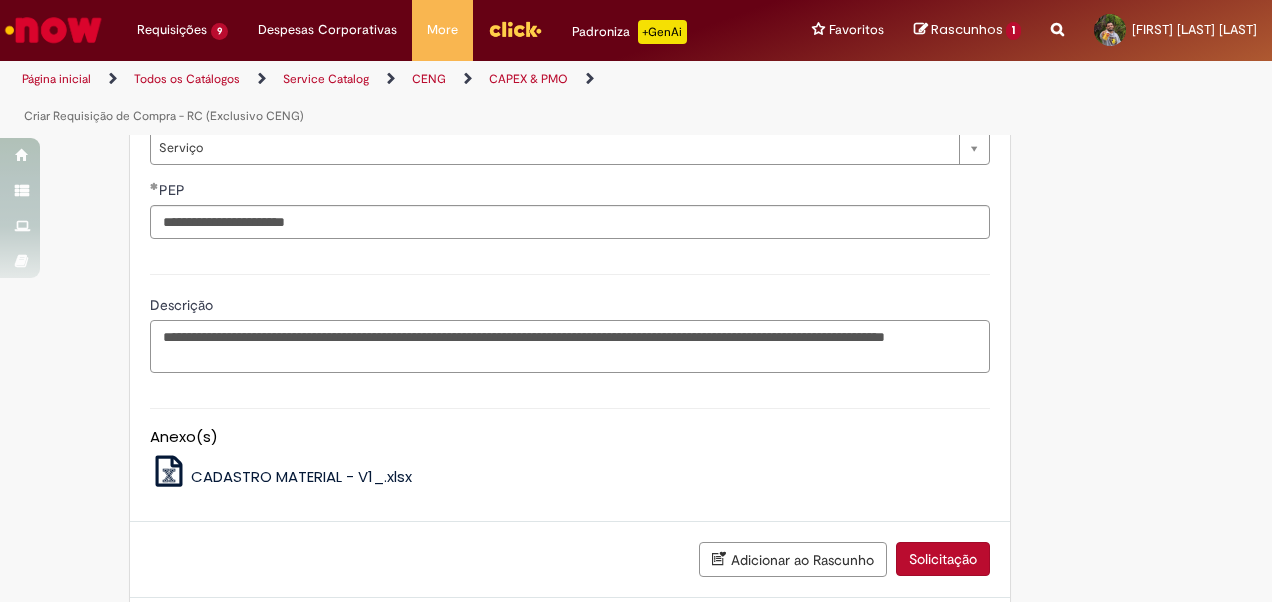 scroll, scrollTop: 1063, scrollLeft: 0, axis: vertical 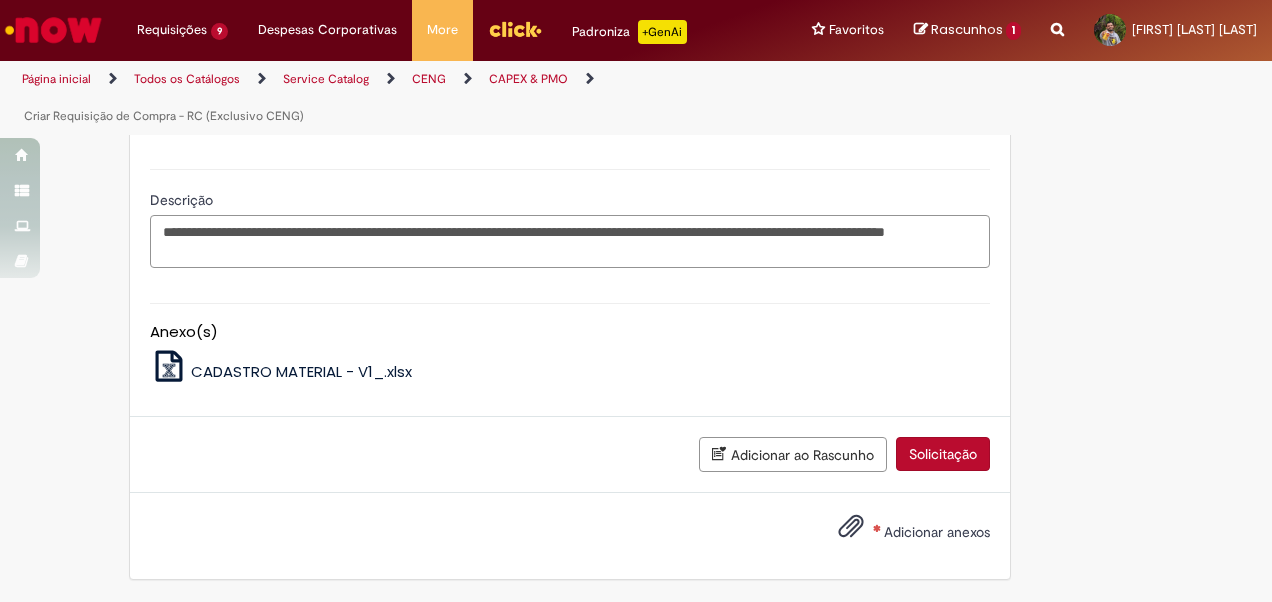 type on "**********" 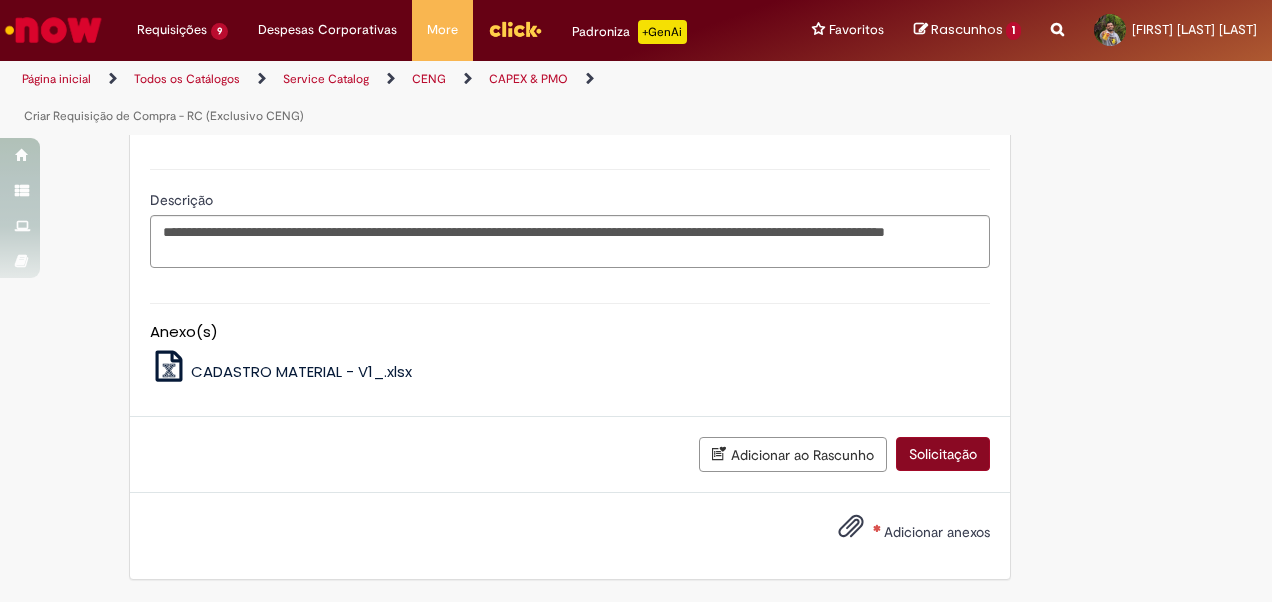 drag, startPoint x: 773, startPoint y: 322, endPoint x: 915, endPoint y: 464, distance: 200.81833 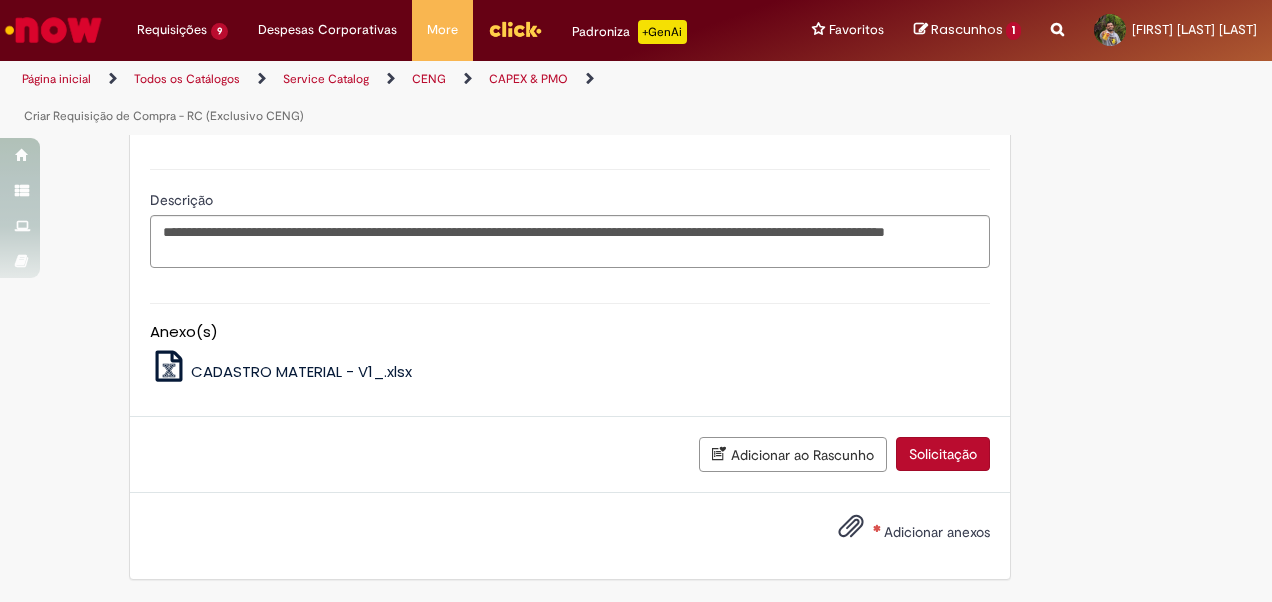 click on "Adicionar anexos" at bounding box center [937, 532] 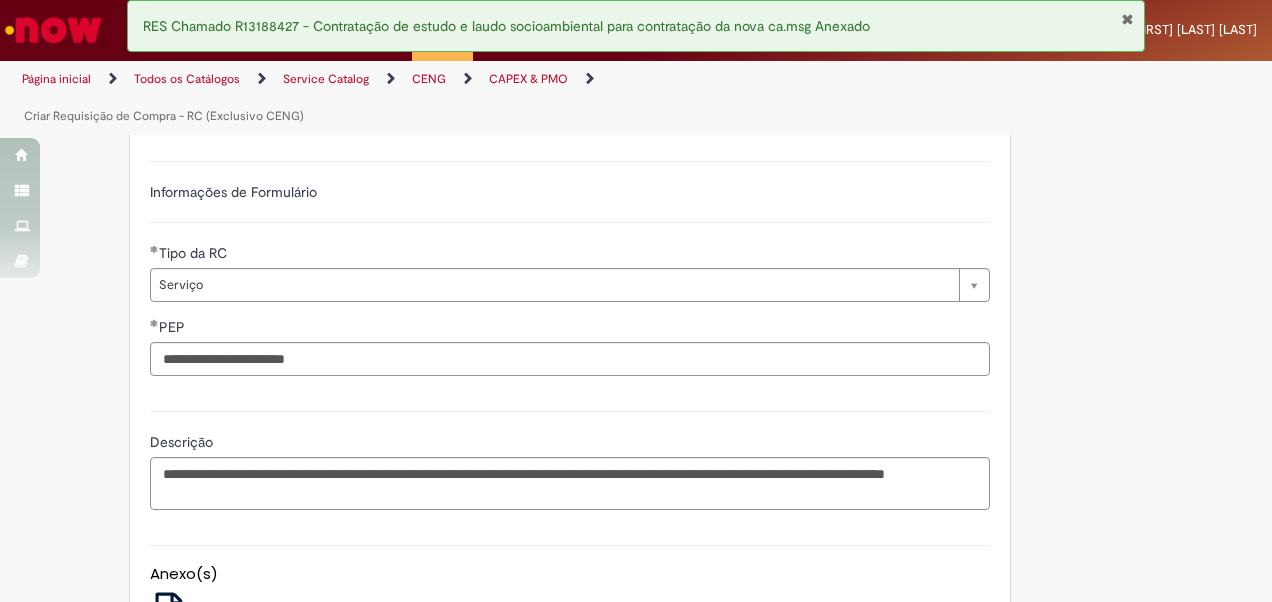 scroll, scrollTop: 1154, scrollLeft: 0, axis: vertical 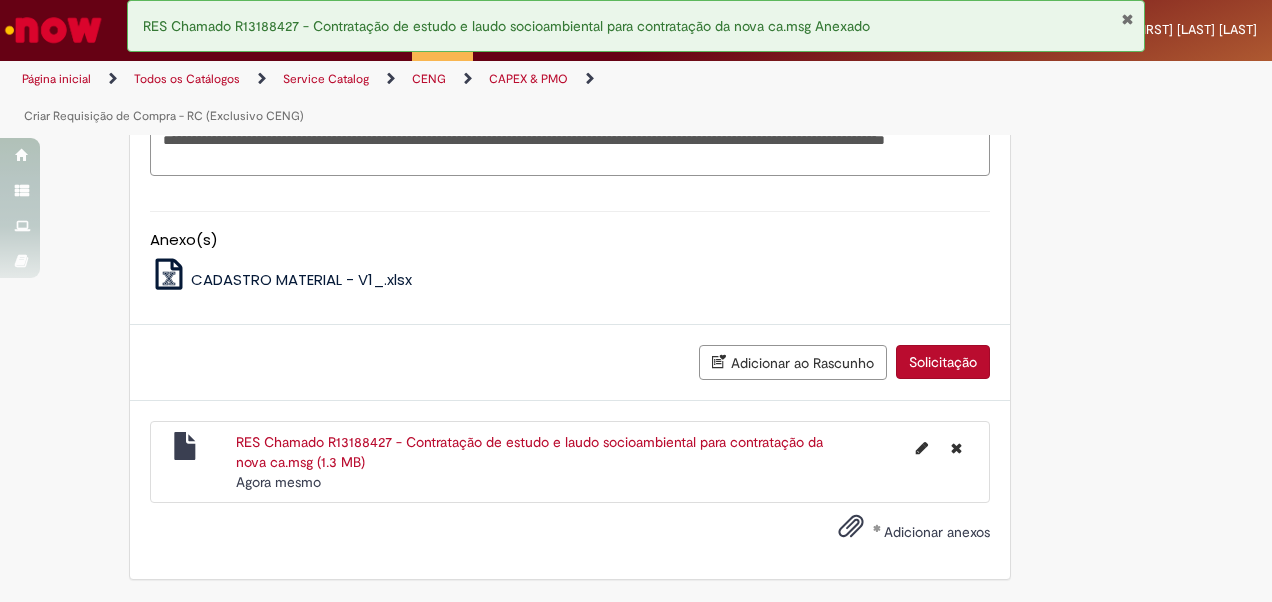 click on "Solicitação" at bounding box center (943, 362) 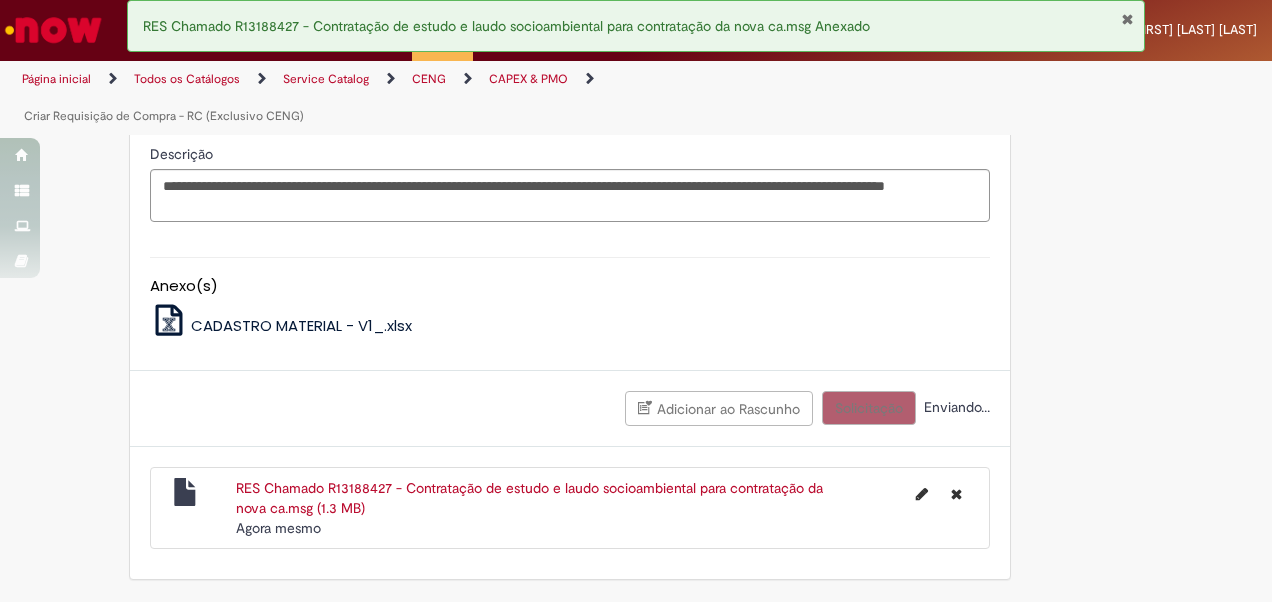 scroll, scrollTop: 1108, scrollLeft: 0, axis: vertical 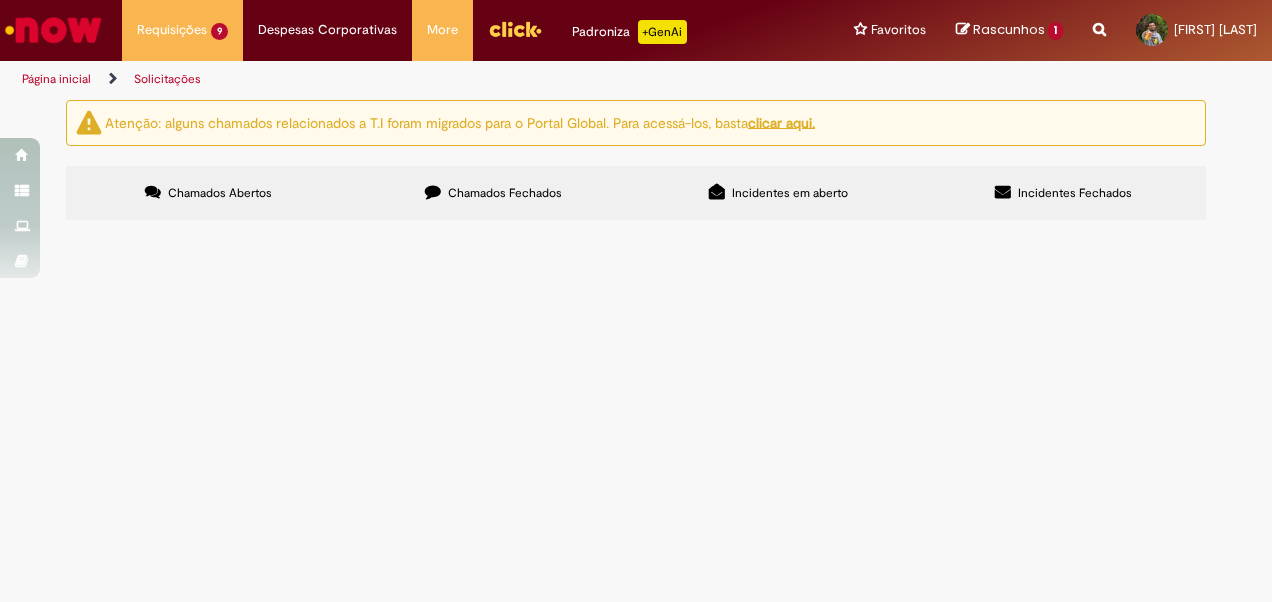 click on "Chamados Fechados" at bounding box center (505, 193) 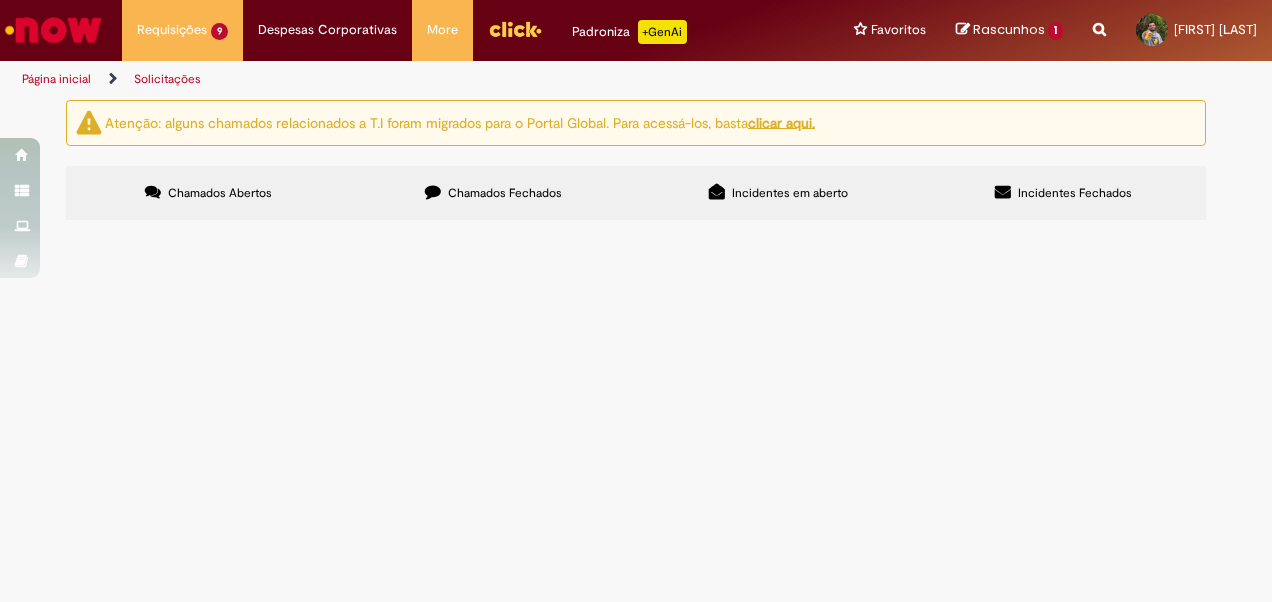 click on "Solicito criação de RC conforme e-mail em anexo. Direcionar para Lucas Xavier." at bounding box center [0, 0] 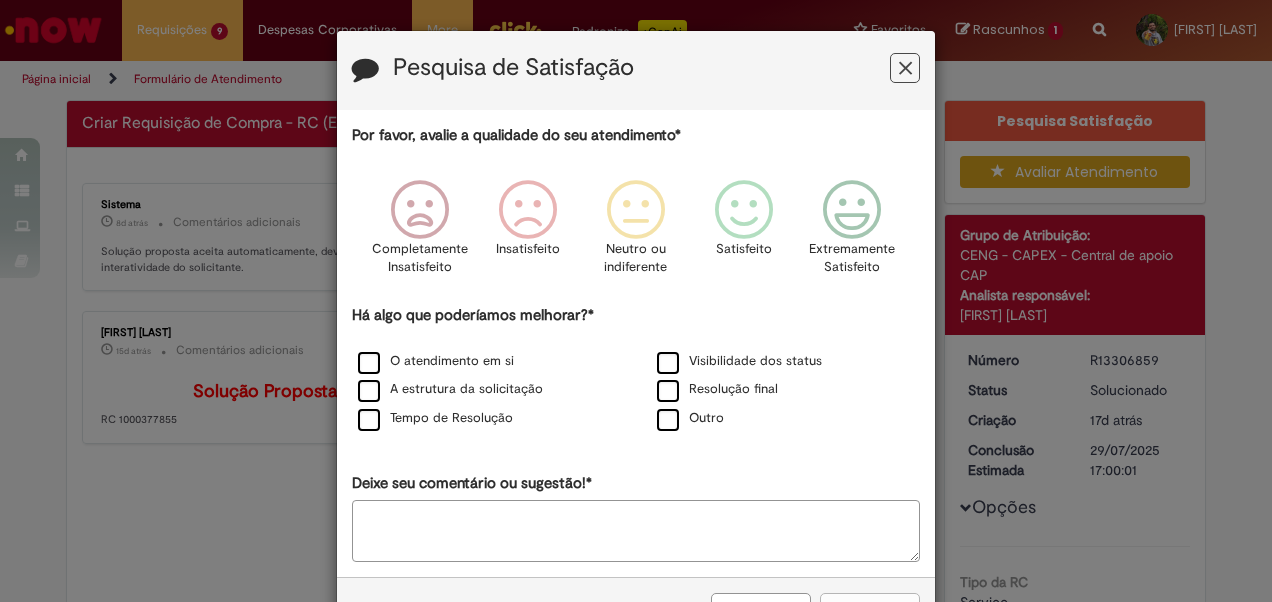 click at bounding box center (905, 68) 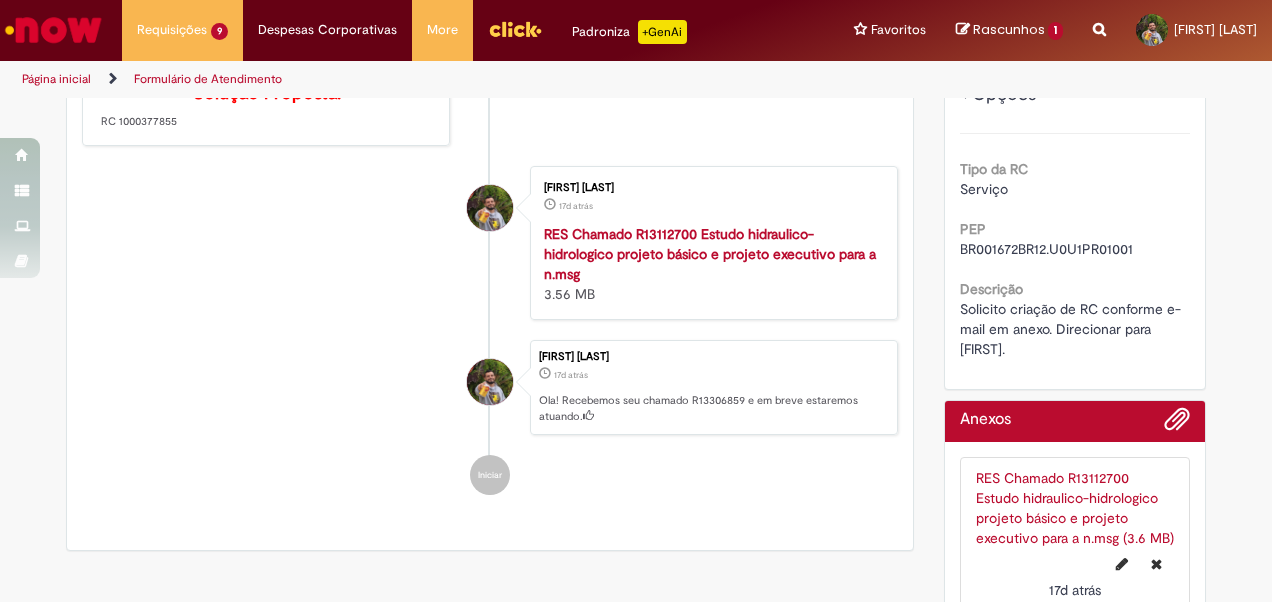 scroll, scrollTop: 400, scrollLeft: 0, axis: vertical 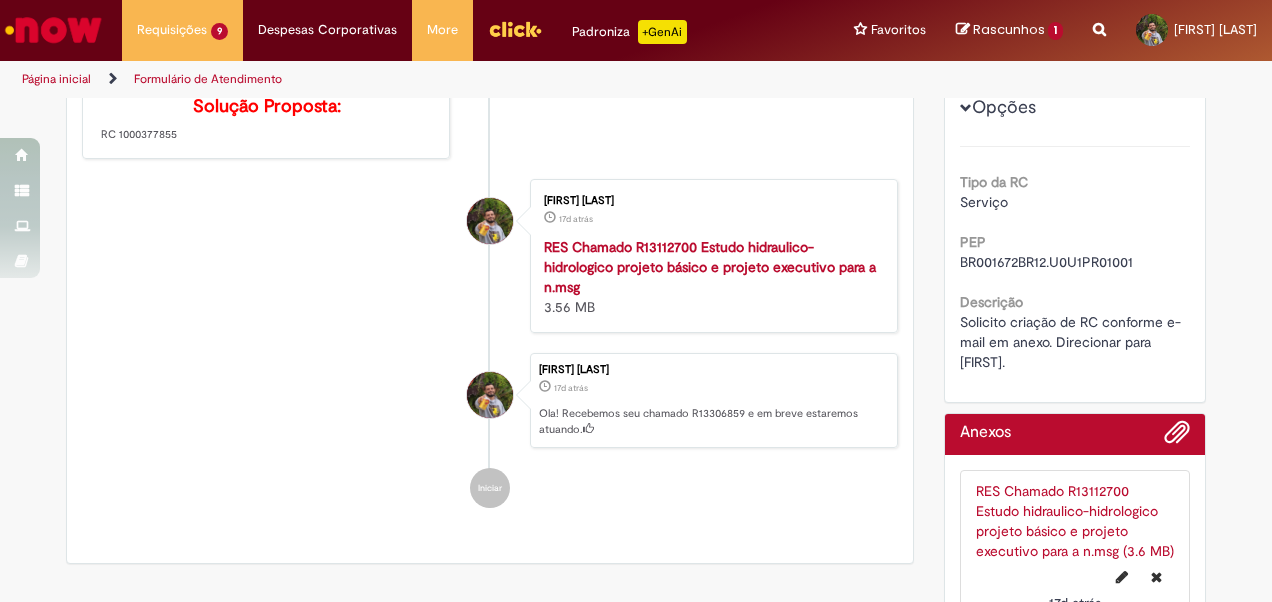 click on "BR001672BR12.U0U1PR01001" at bounding box center (1046, 262) 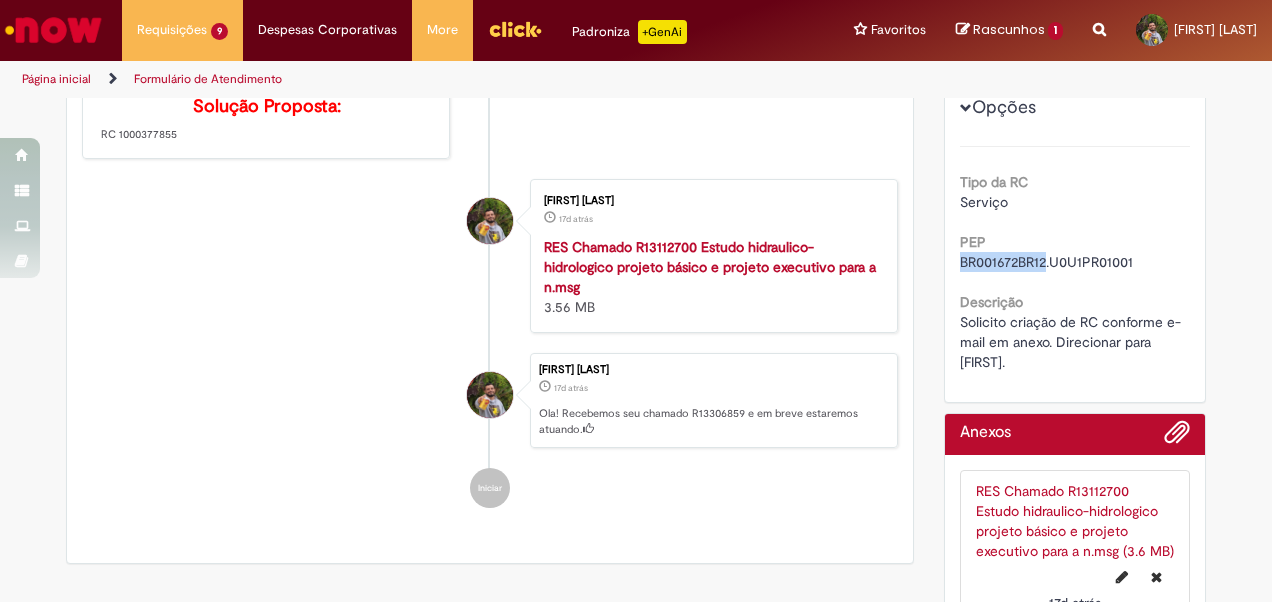 click on "BR001672BR12.U0U1PR01001" at bounding box center [1046, 262] 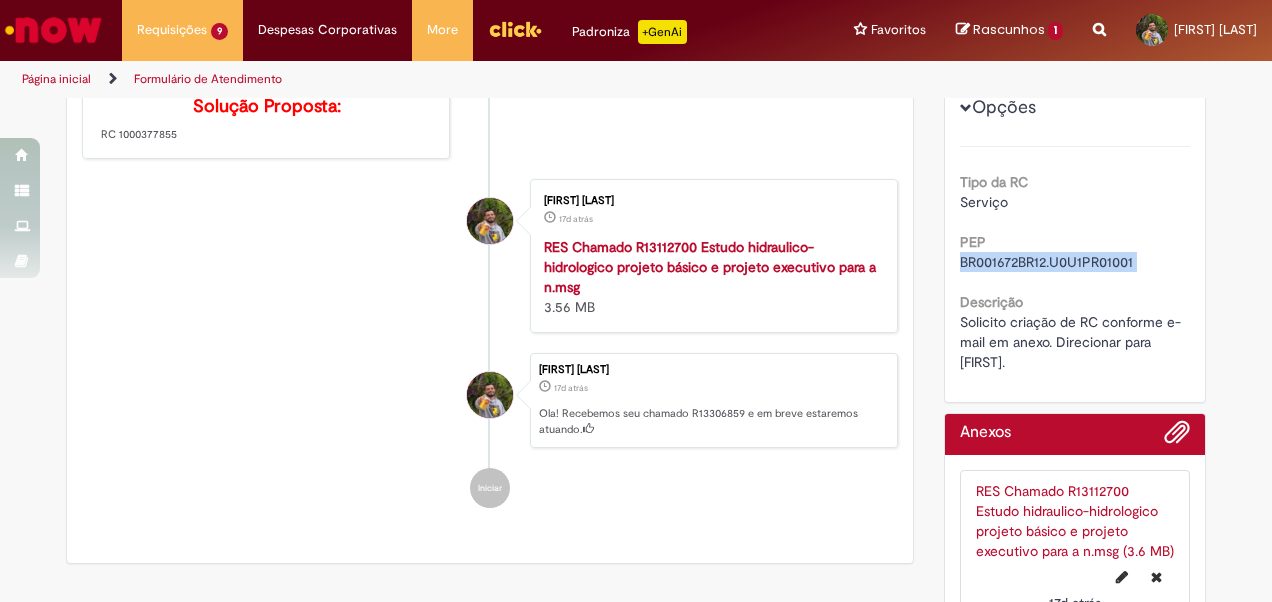 click on "BR001672BR12.U0U1PR01001" at bounding box center (1046, 262) 